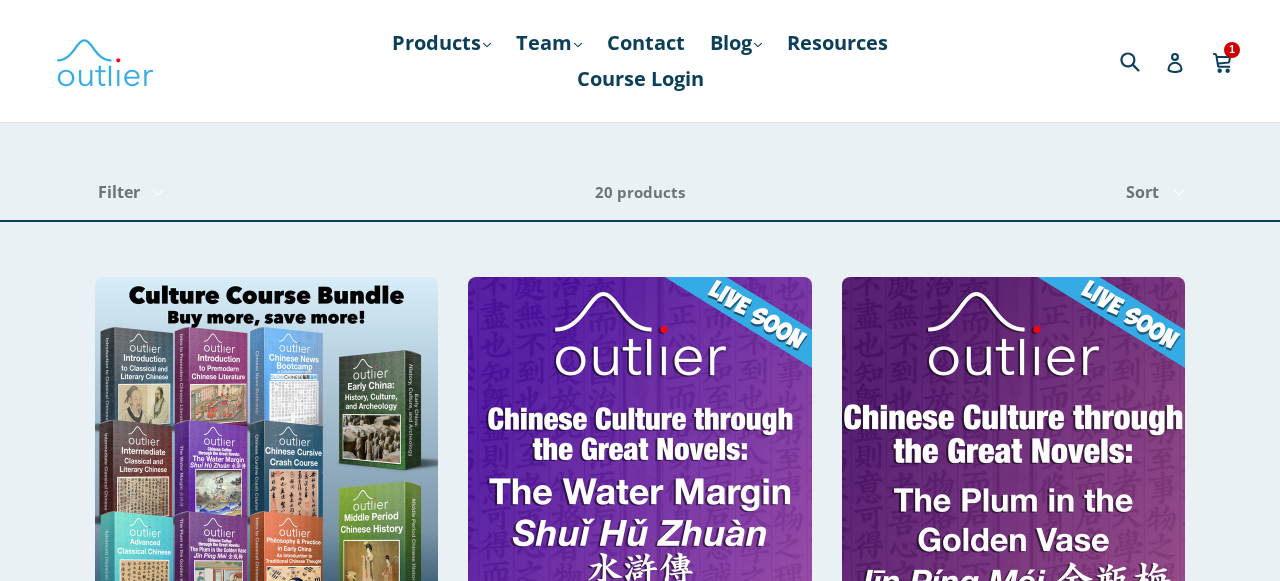 scroll, scrollTop: 0, scrollLeft: 0, axis: both 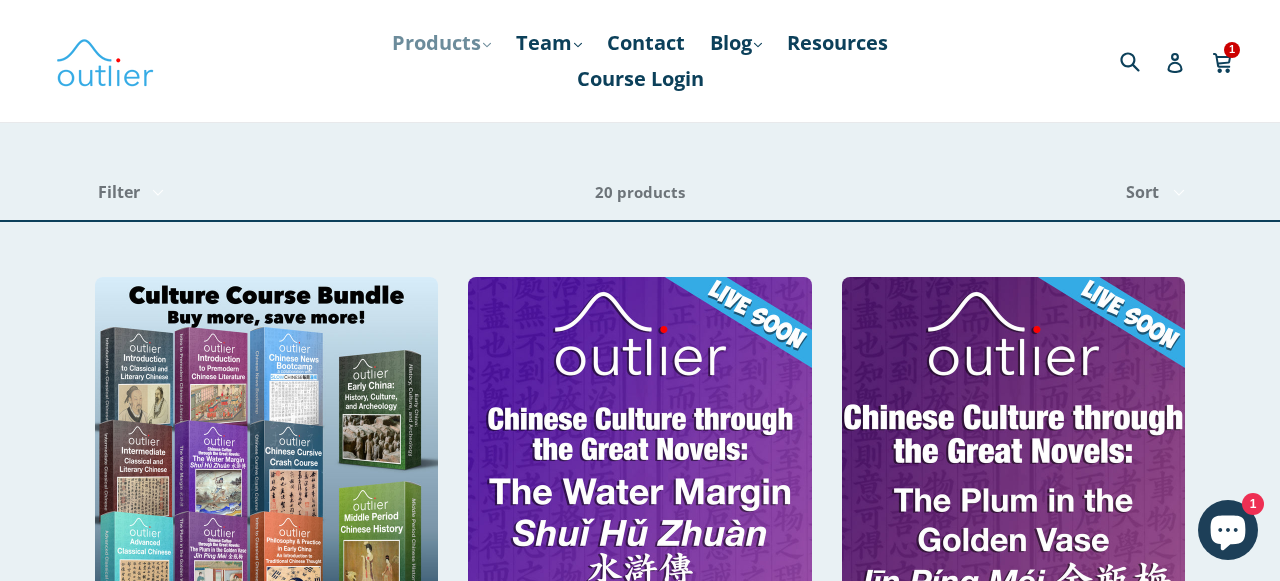 click on "Products
.cls-1{fill:#231f20}
expand" at bounding box center (441, 43) 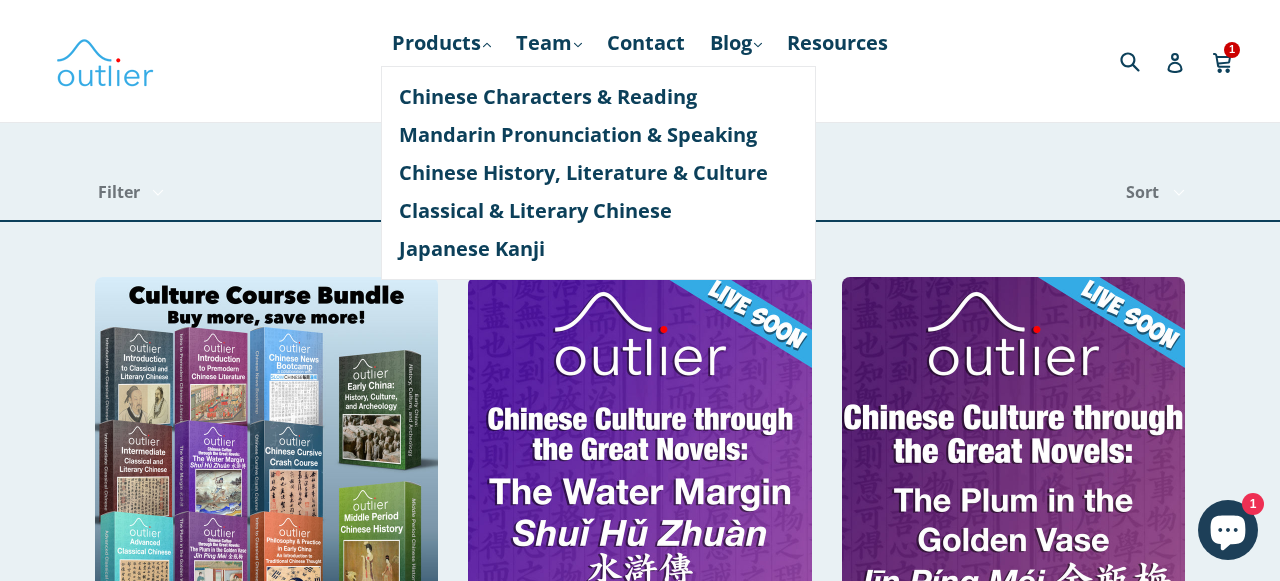 click on "Chinese History, Literature & Culture
Filter
Filter
BYOB display
Course
Online Course
Thinkific
20 products
Sort
Sort
Best Selling
Alphabetically, A-Z" at bounding box center (640, 1913) 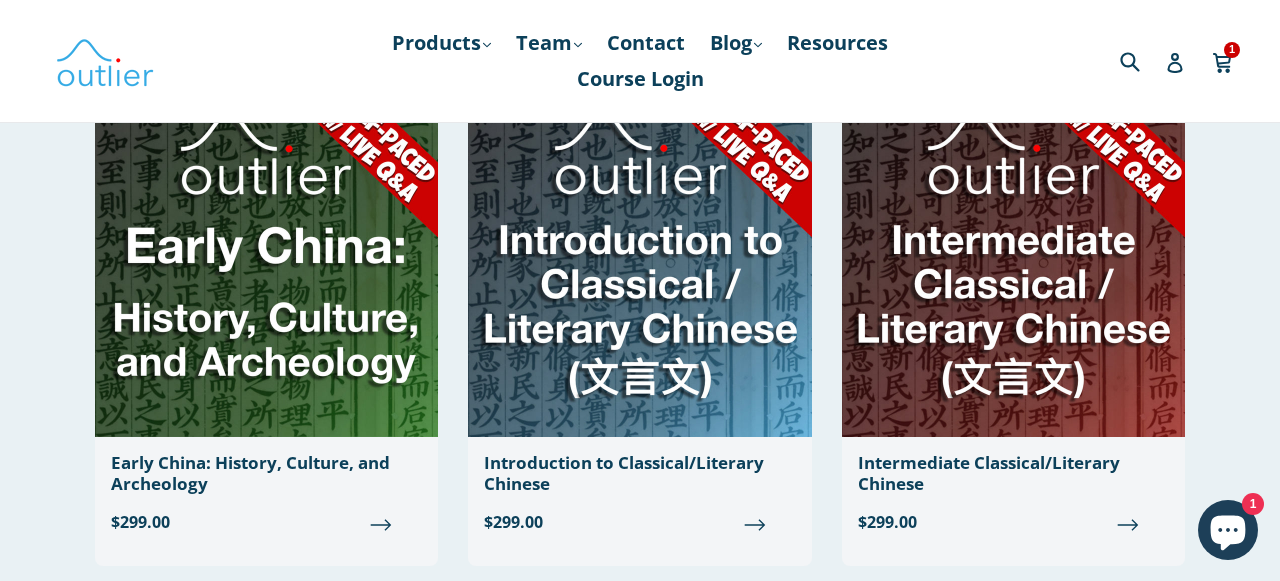 scroll, scrollTop: 1641, scrollLeft: 0, axis: vertical 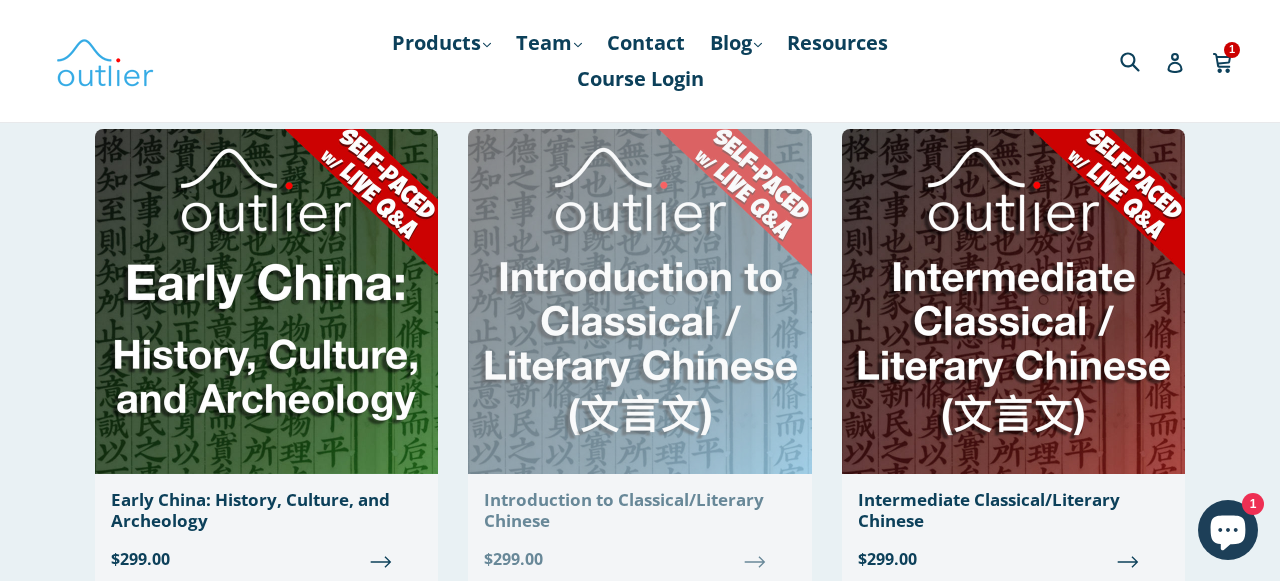 click at bounding box center [639, 301] 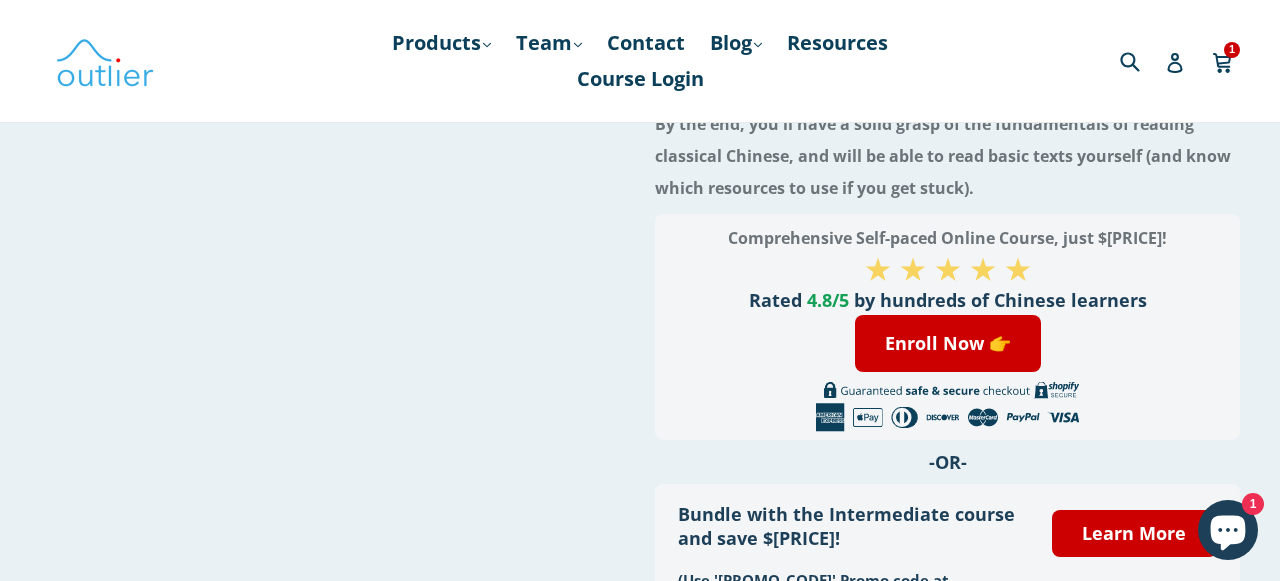scroll, scrollTop: 417, scrollLeft: 0, axis: vertical 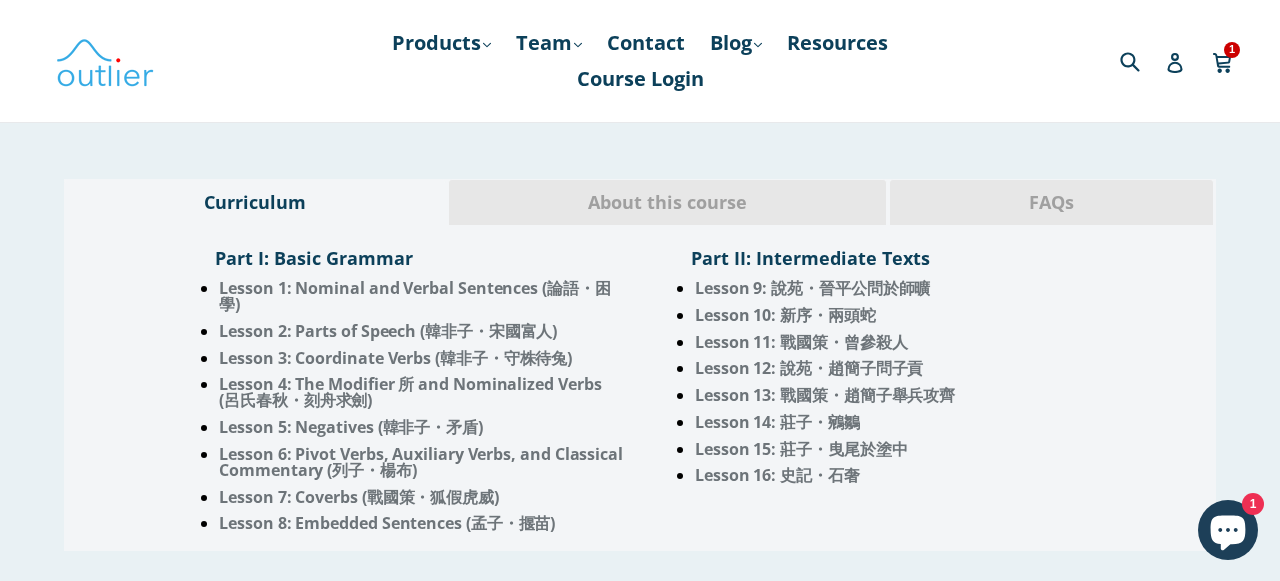 click on "About this course" at bounding box center (667, 203) 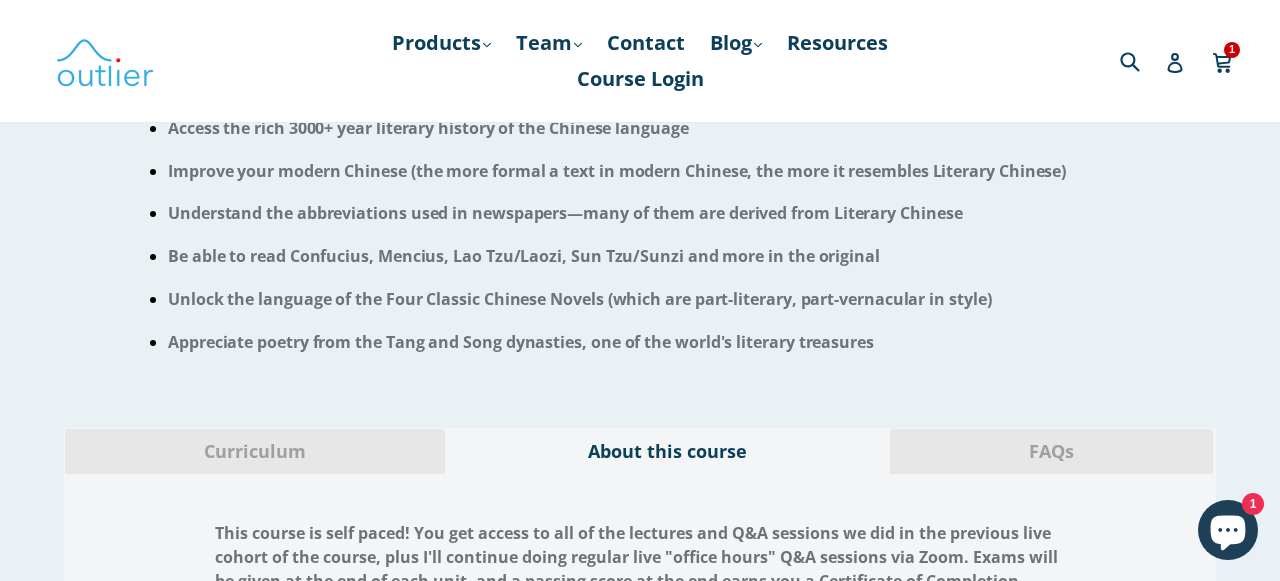 scroll, scrollTop: 1500, scrollLeft: 0, axis: vertical 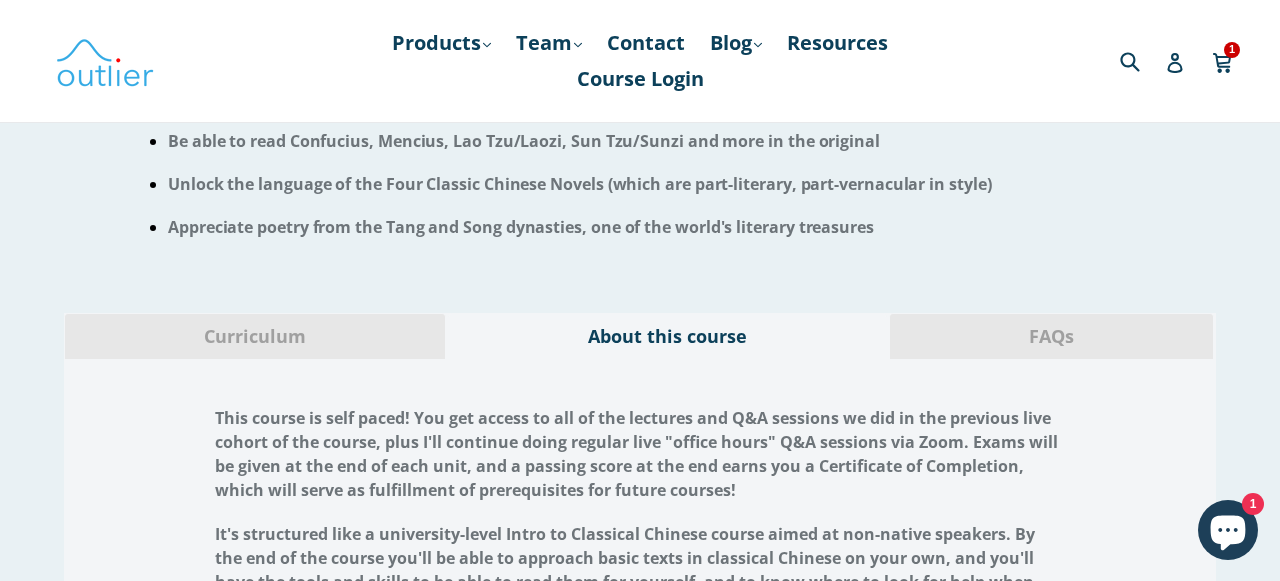 click on "FAQs" at bounding box center (1051, 337) 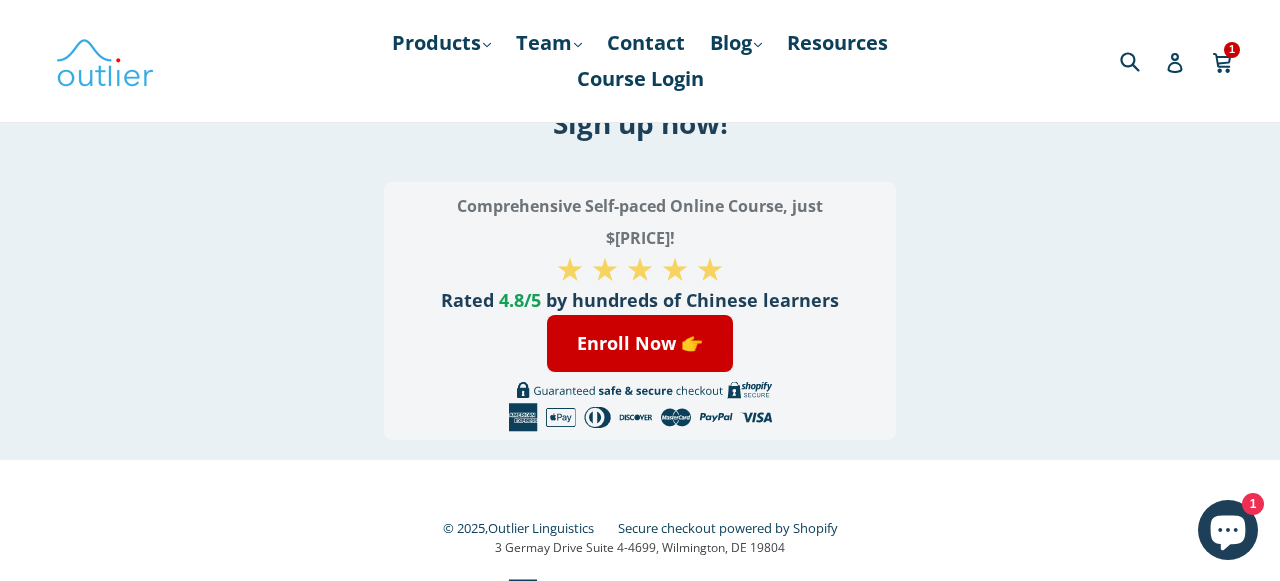 scroll, scrollTop: 4656, scrollLeft: 0, axis: vertical 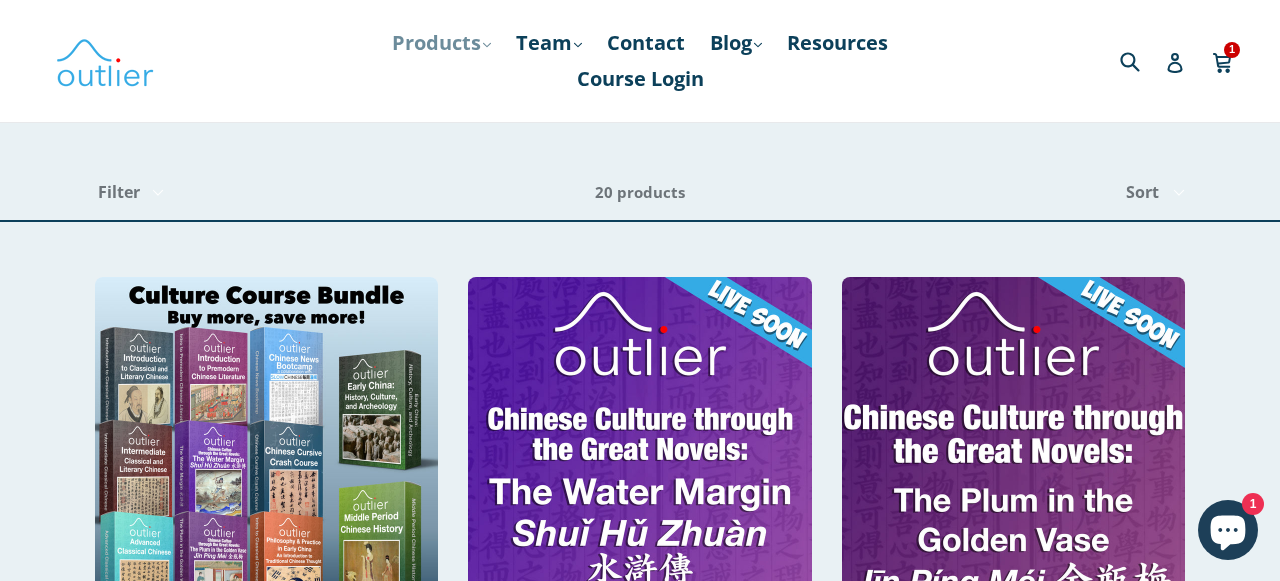 click on "Products
.cls-1{fill:#231f20}
expand" at bounding box center (441, 43) 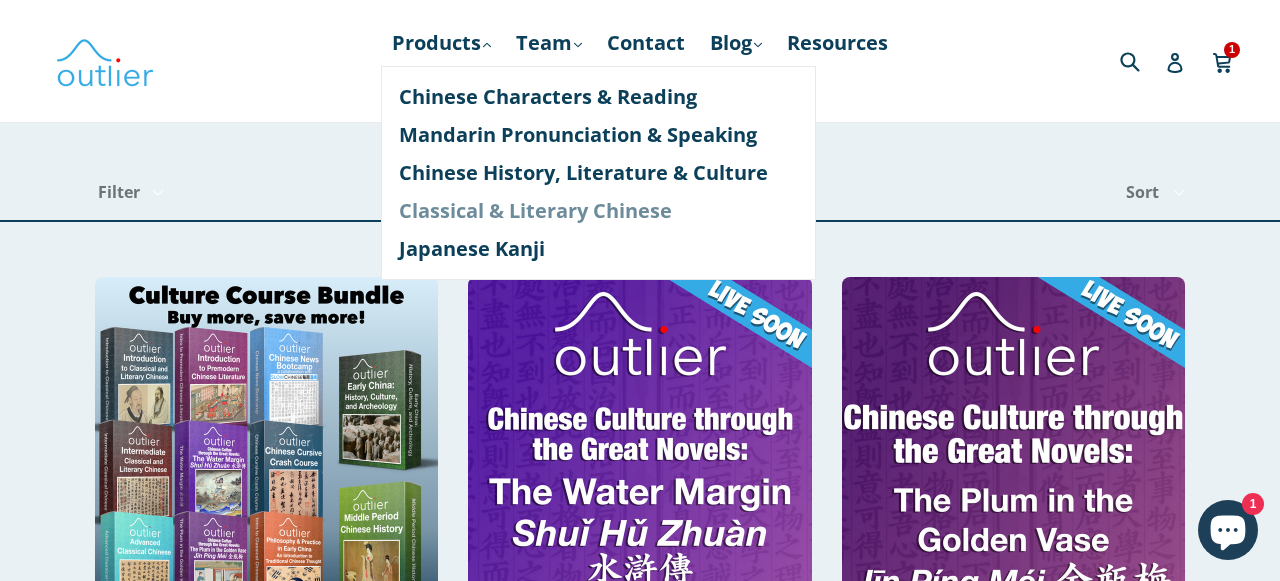 click on "Classical & Literary Chinese" at bounding box center (598, 211) 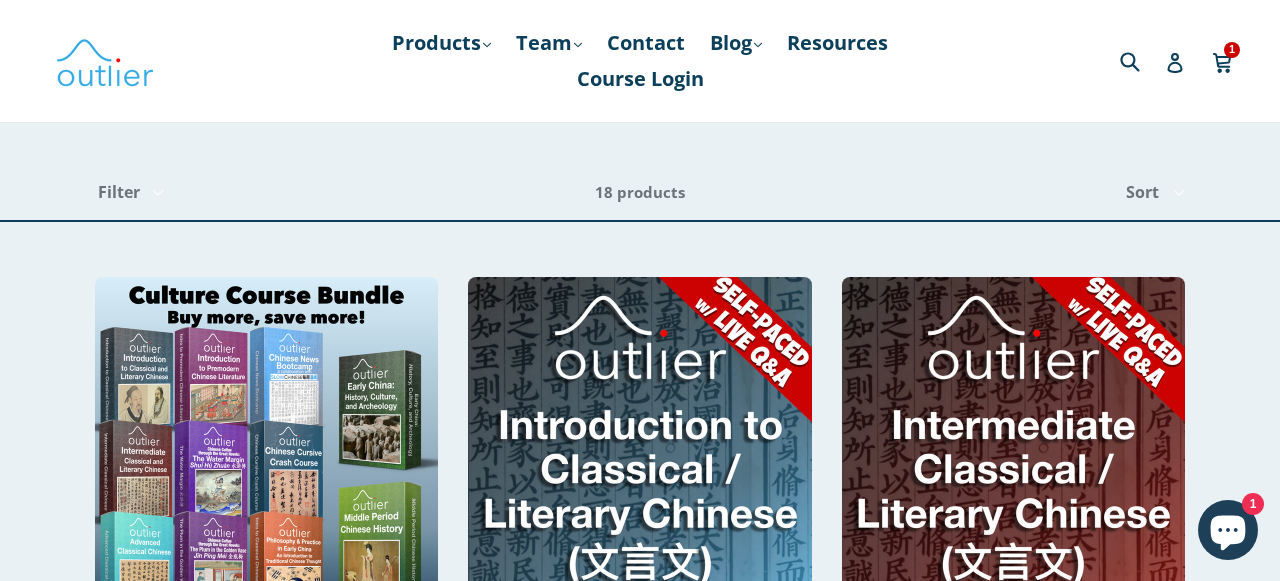 scroll, scrollTop: 0, scrollLeft: 0, axis: both 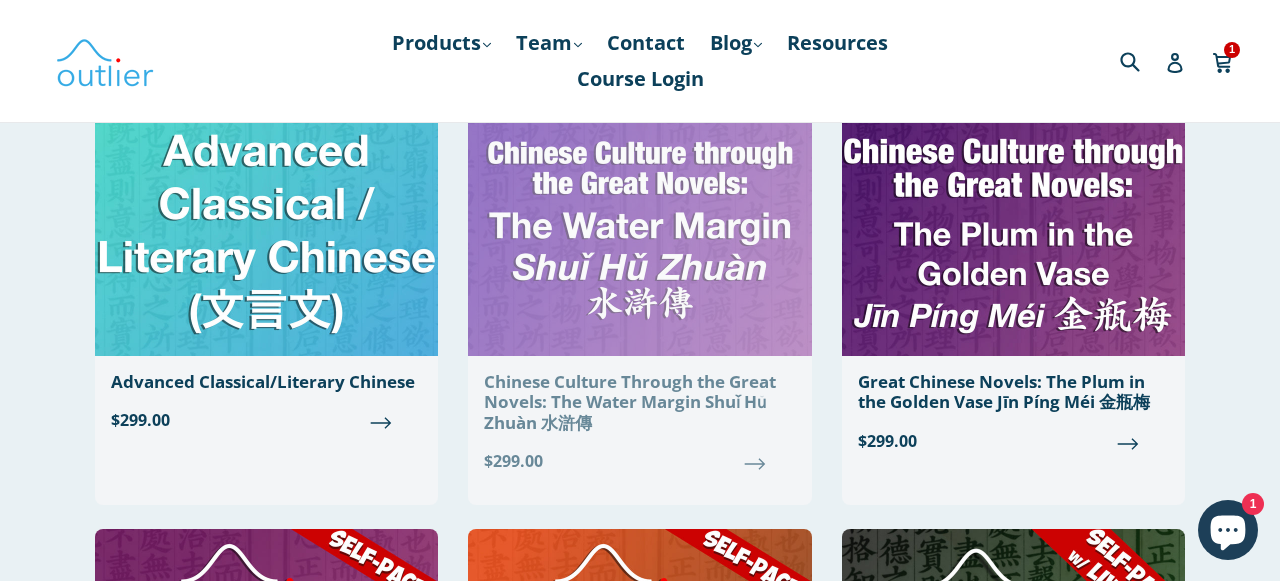 click at bounding box center [639, 183] 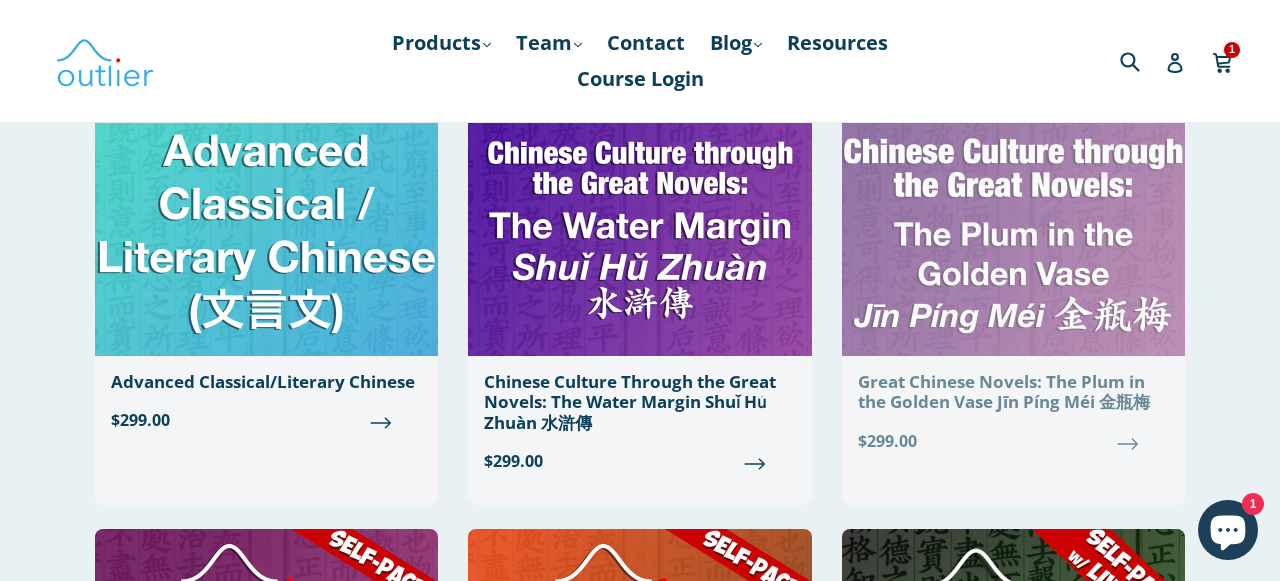 click at bounding box center (1013, 183) 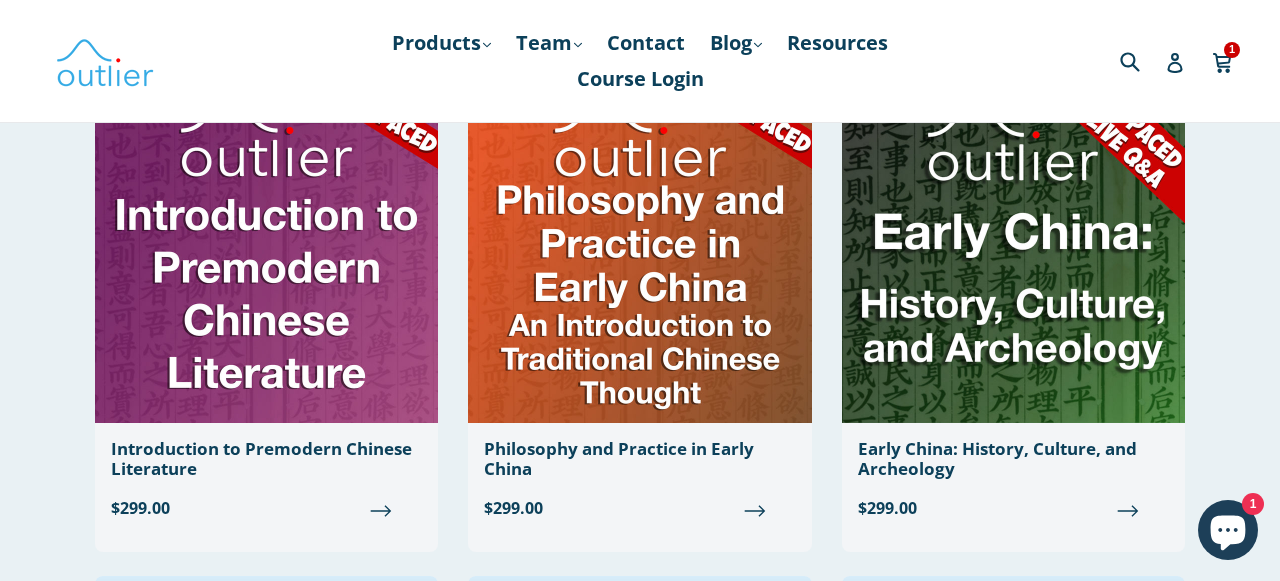 scroll, scrollTop: 1203, scrollLeft: 0, axis: vertical 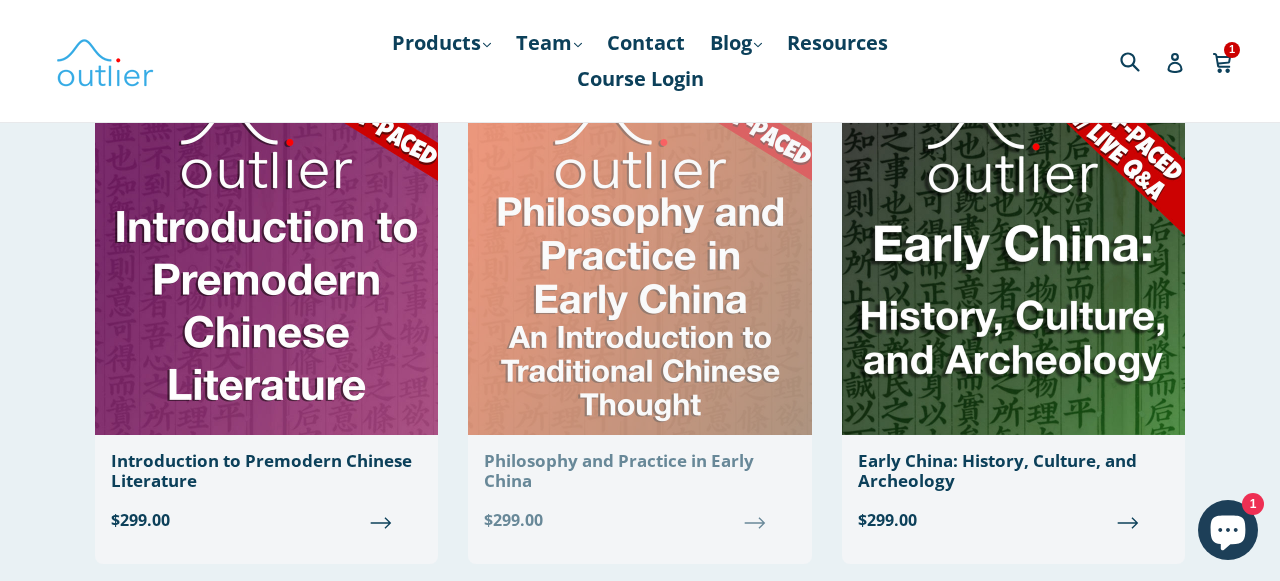click at bounding box center (639, 262) 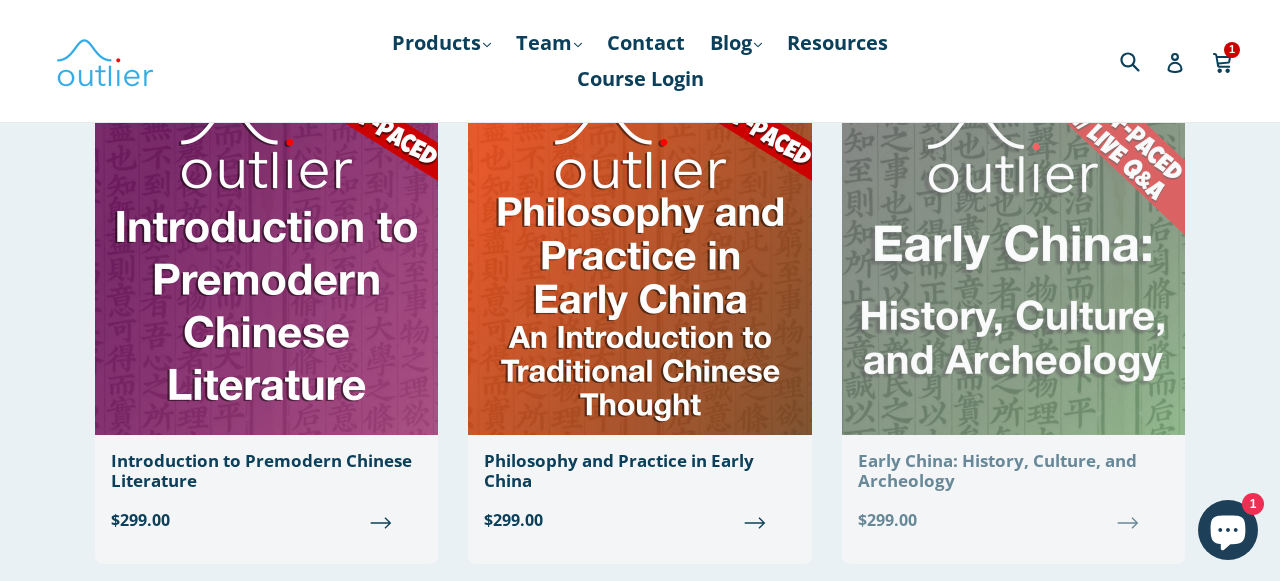 click at bounding box center (1013, 262) 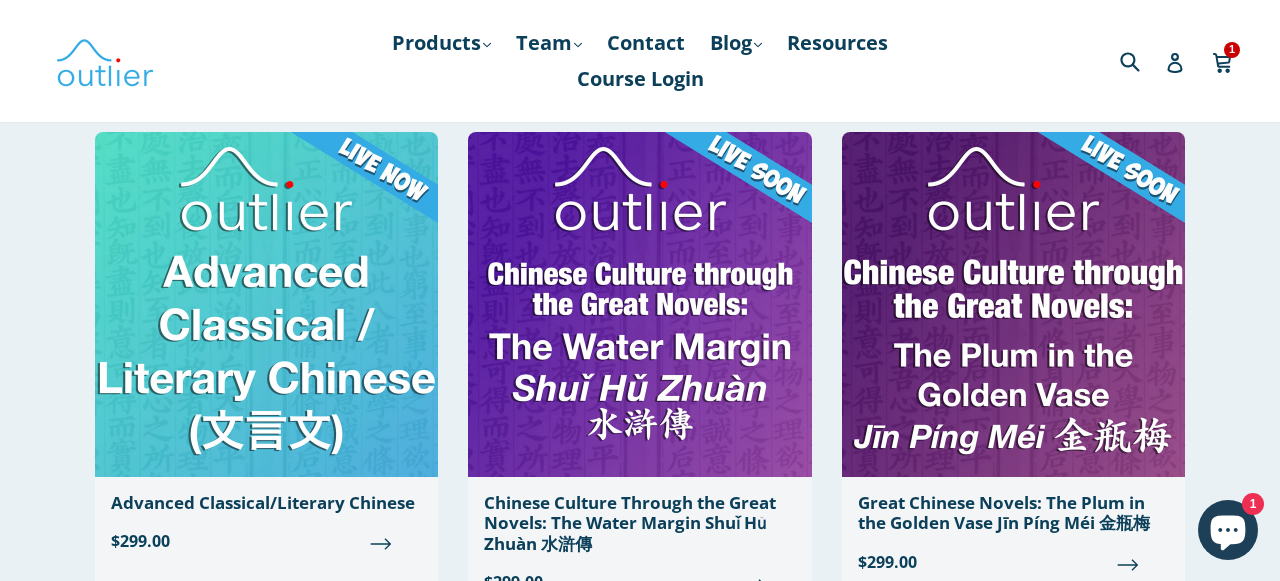 scroll, scrollTop: 0, scrollLeft: 0, axis: both 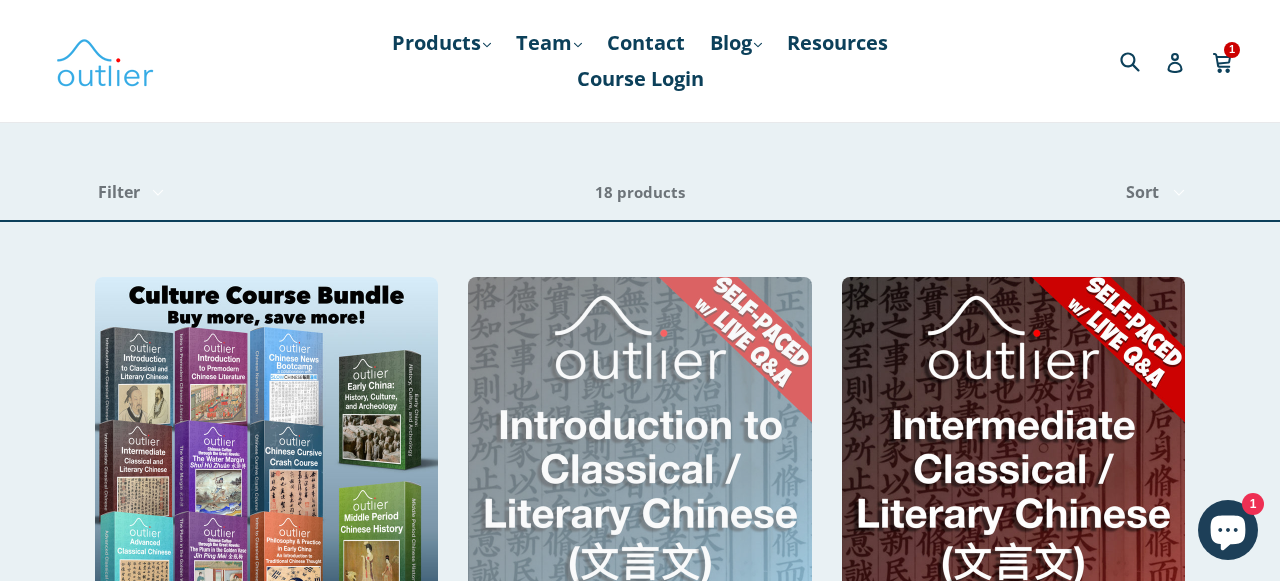 click at bounding box center [639, 449] 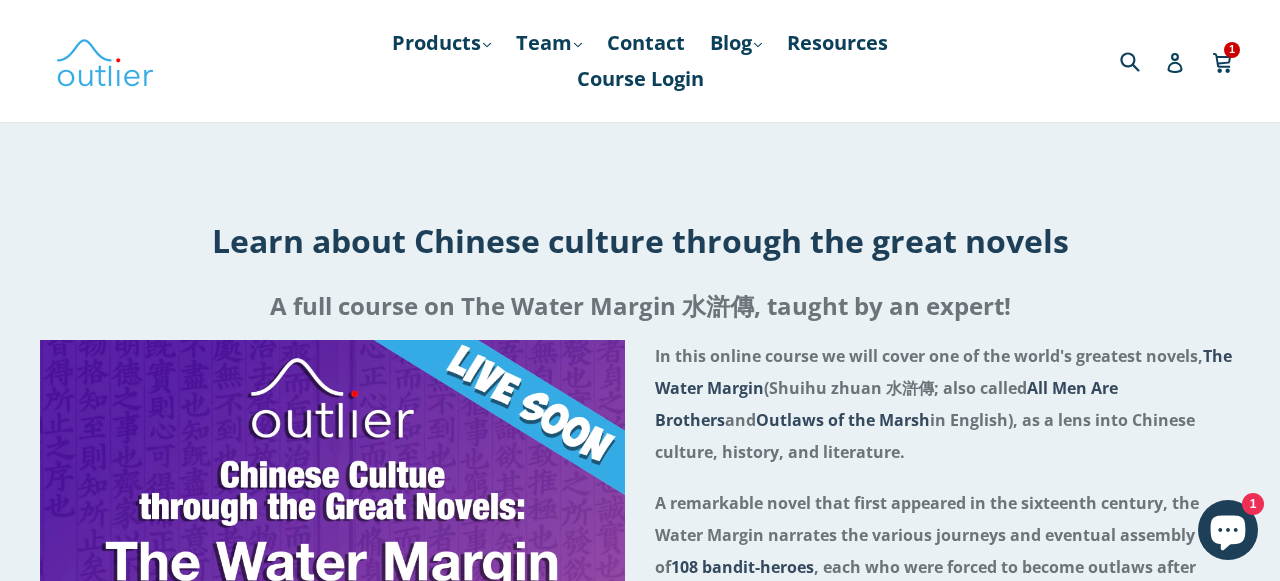 scroll, scrollTop: 447, scrollLeft: 0, axis: vertical 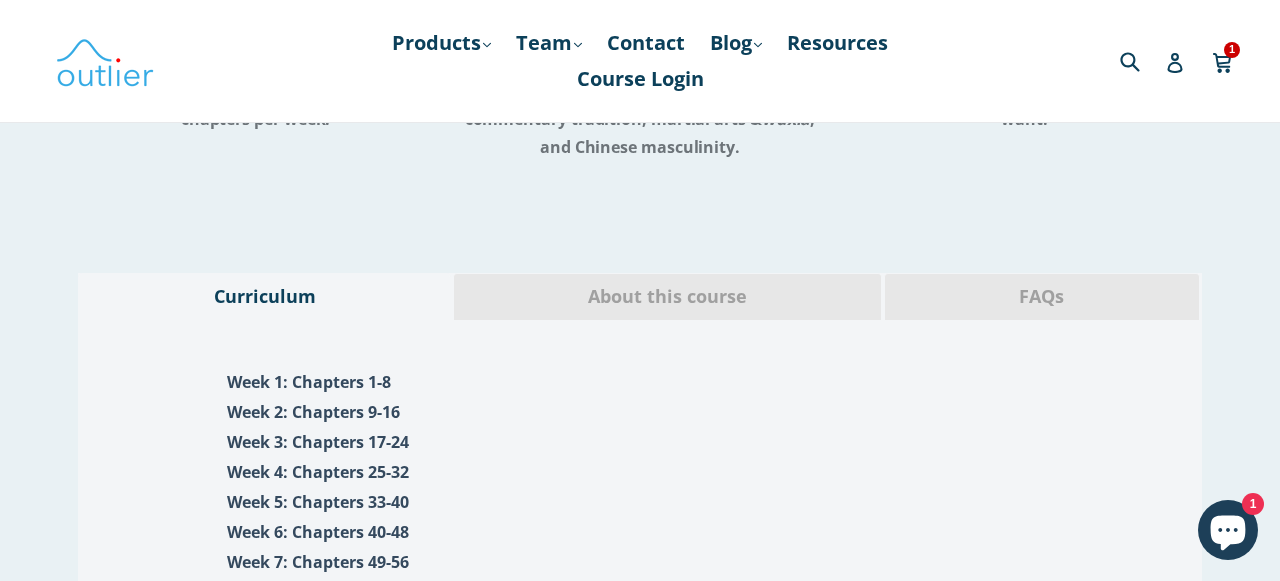 click on "About this course" at bounding box center [667, 297] 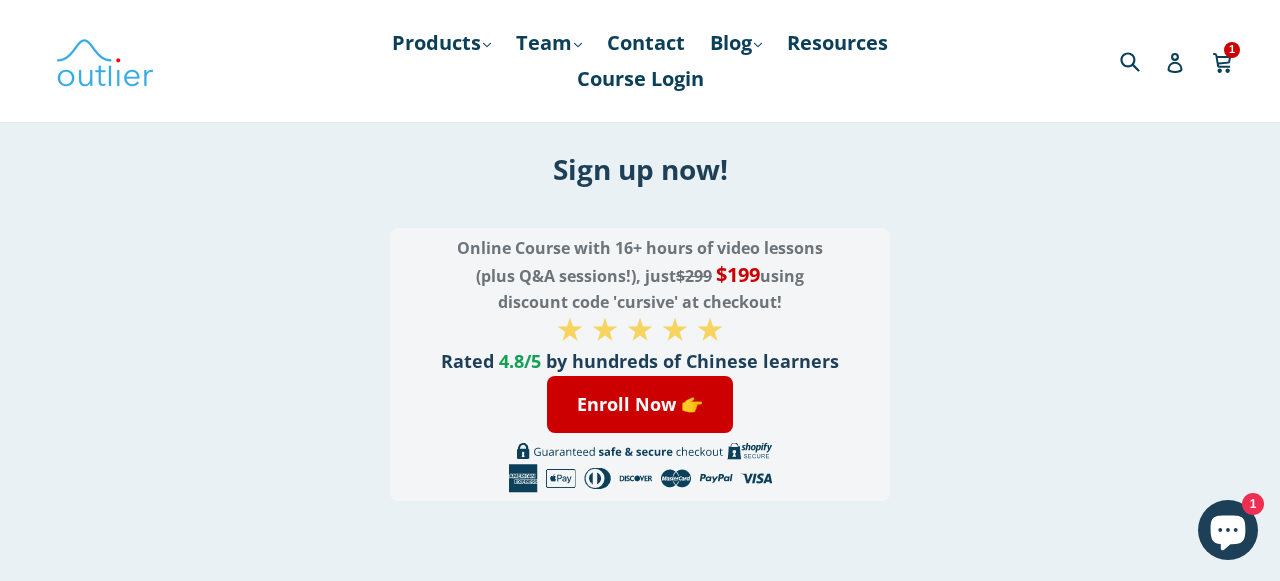 scroll, scrollTop: 3594, scrollLeft: 0, axis: vertical 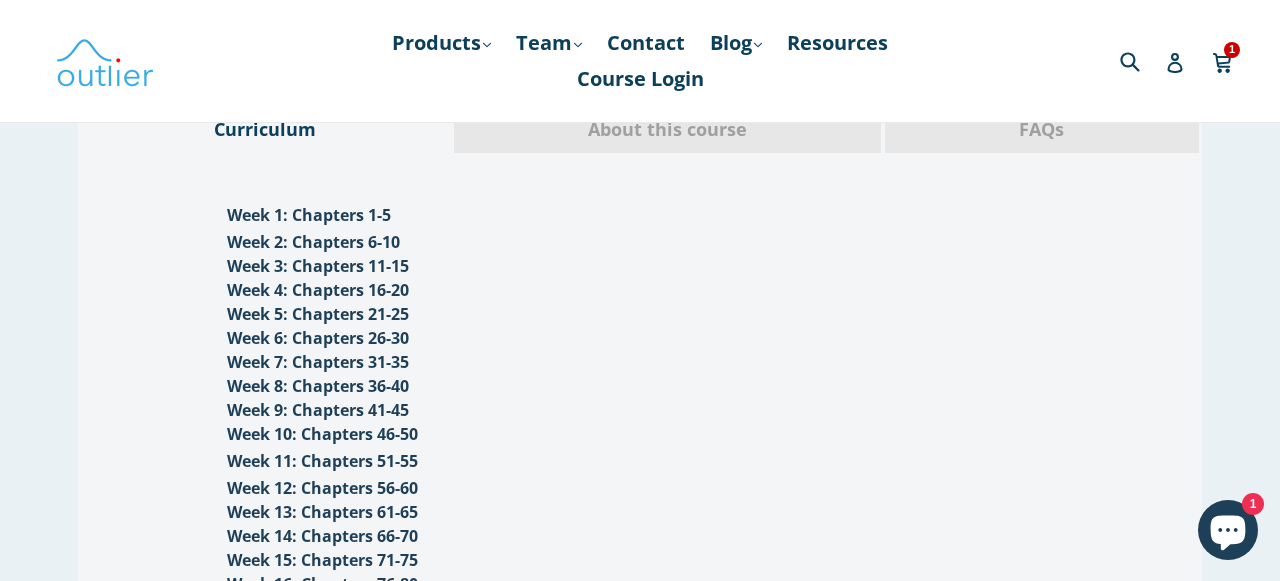 click on "About this course" at bounding box center (667, 129) 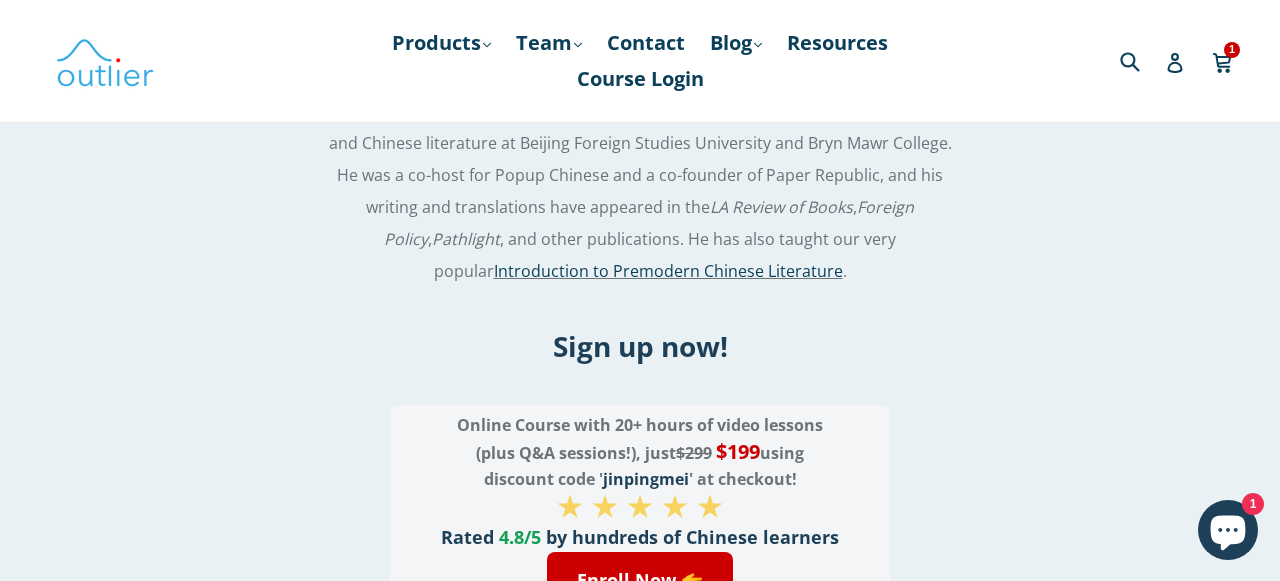 scroll, scrollTop: 3433, scrollLeft: 0, axis: vertical 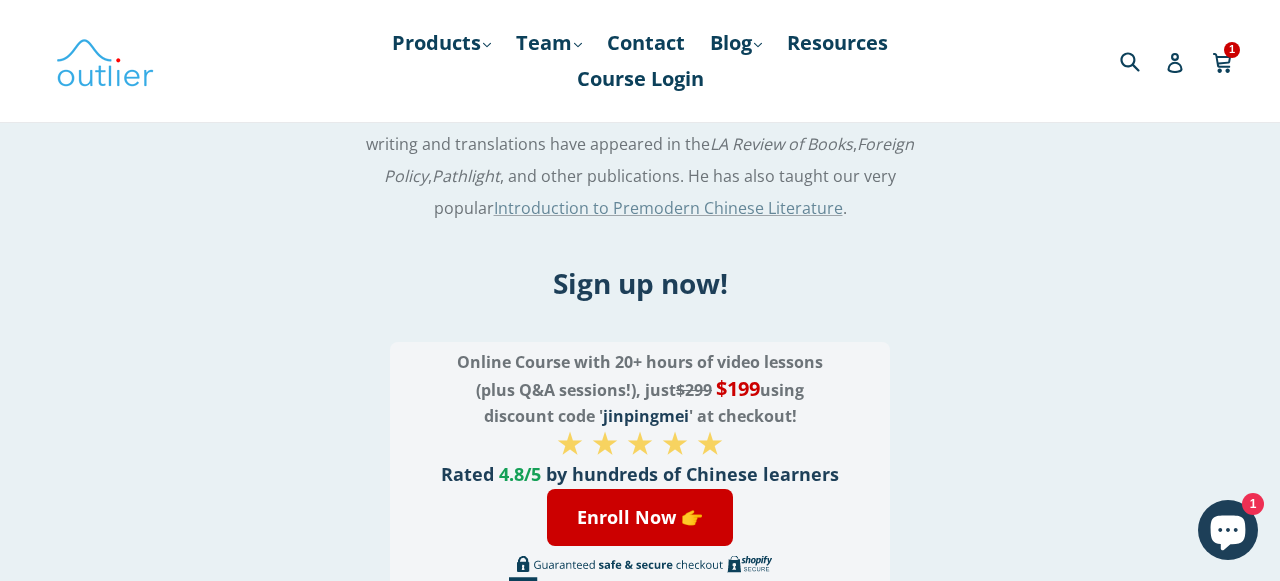 click on "Introduction to Premodern Chinese Literature" at bounding box center (668, 208) 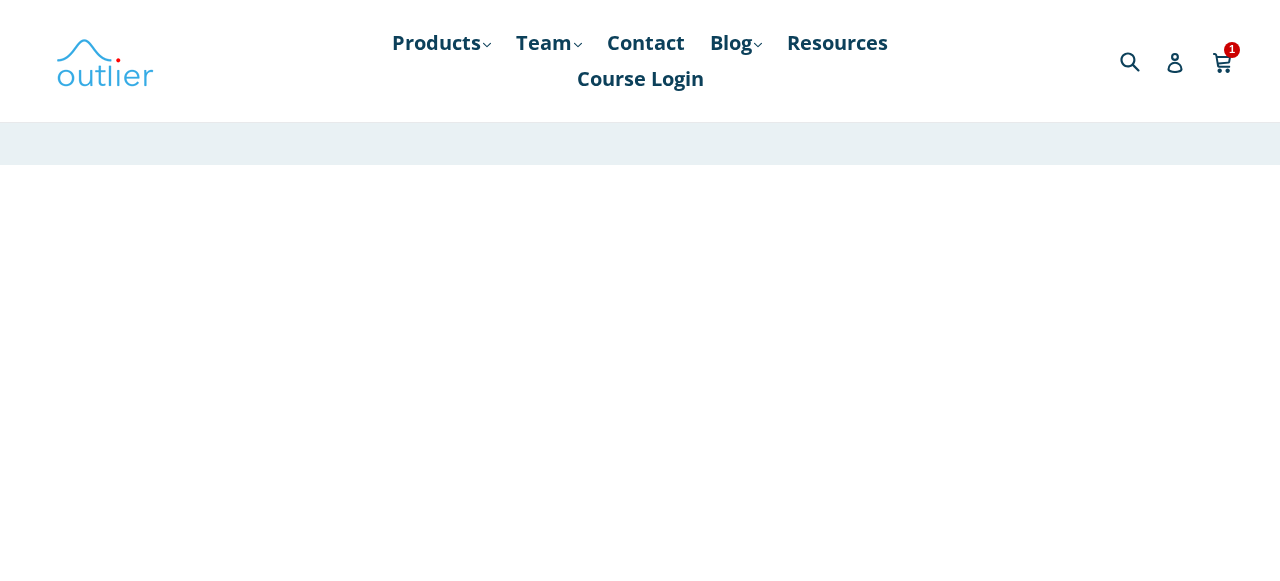 scroll, scrollTop: 0, scrollLeft: 0, axis: both 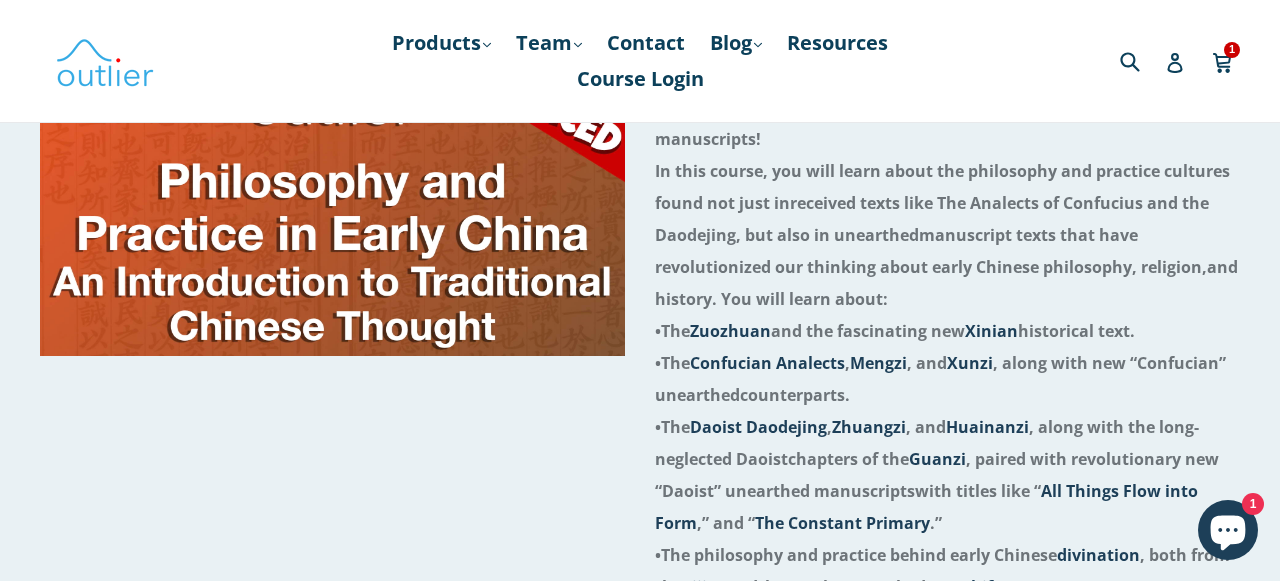 click on "manuscript texts that have revolutionized our thinking about early Chinese philosophy, religion," at bounding box center [931, 251] 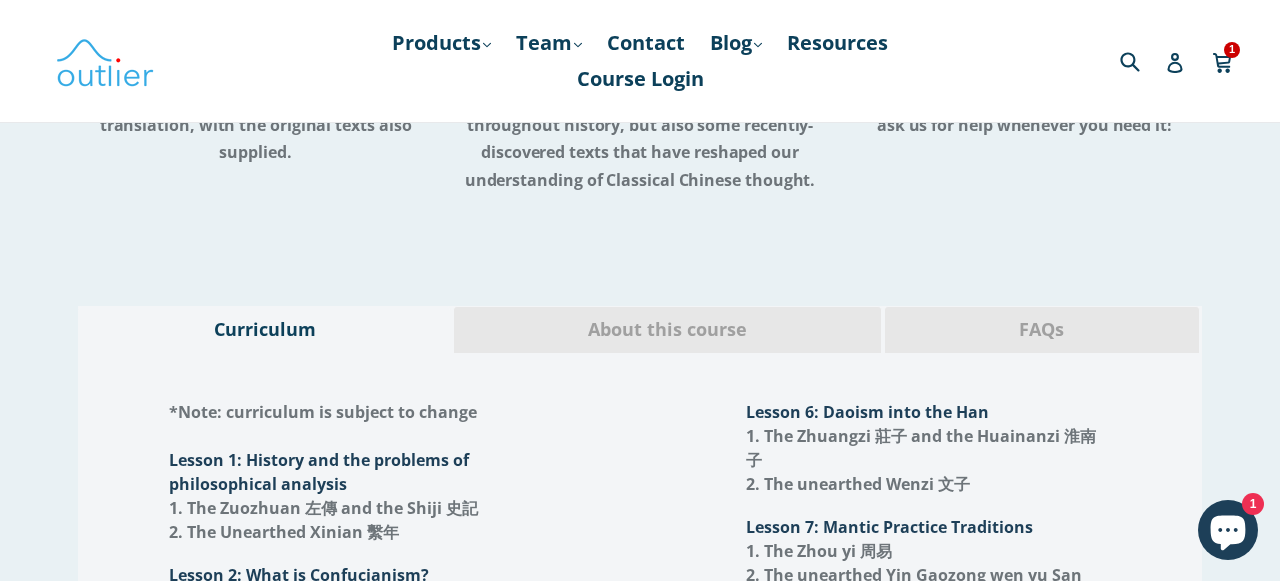 scroll, scrollTop: 2155, scrollLeft: 0, axis: vertical 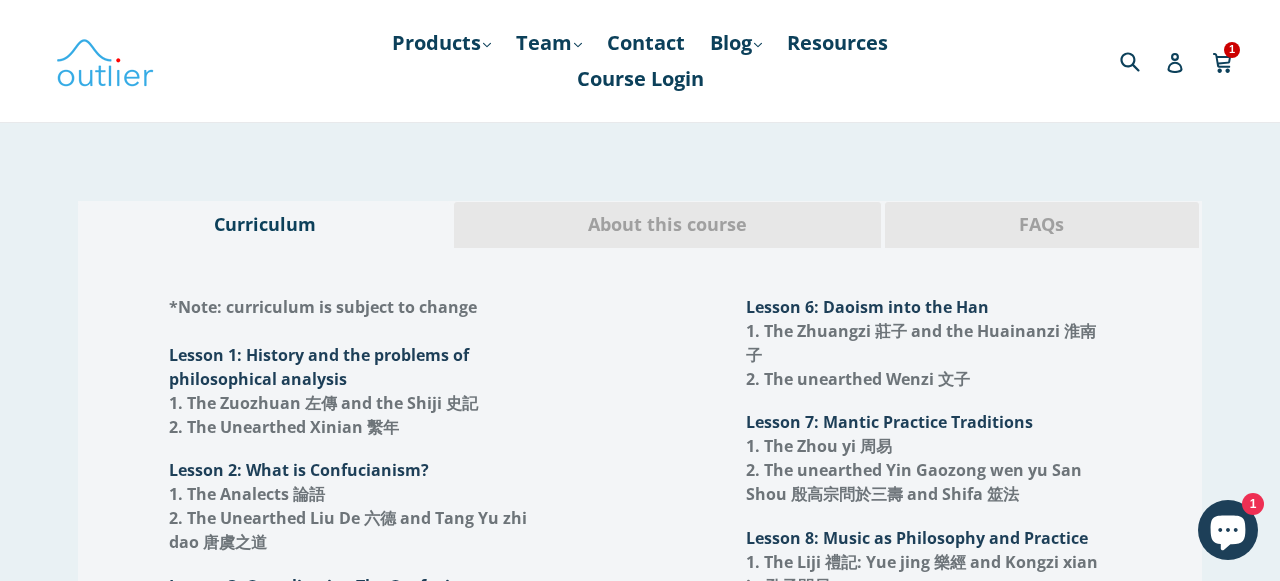 click on "About this course" at bounding box center [667, 225] 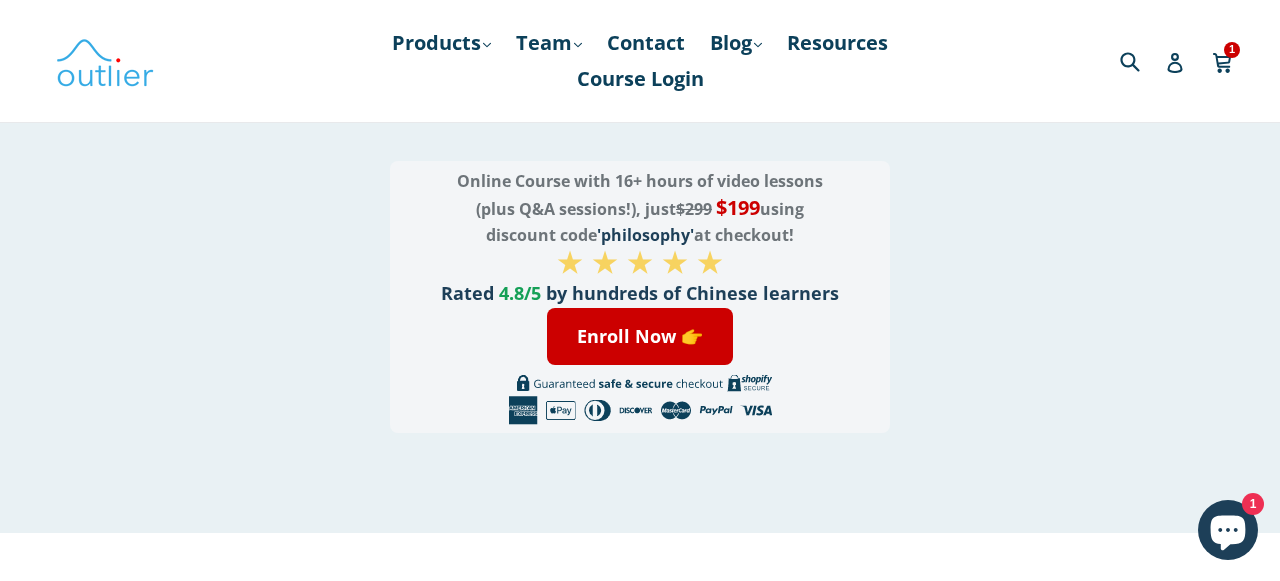 scroll, scrollTop: 3183, scrollLeft: 0, axis: vertical 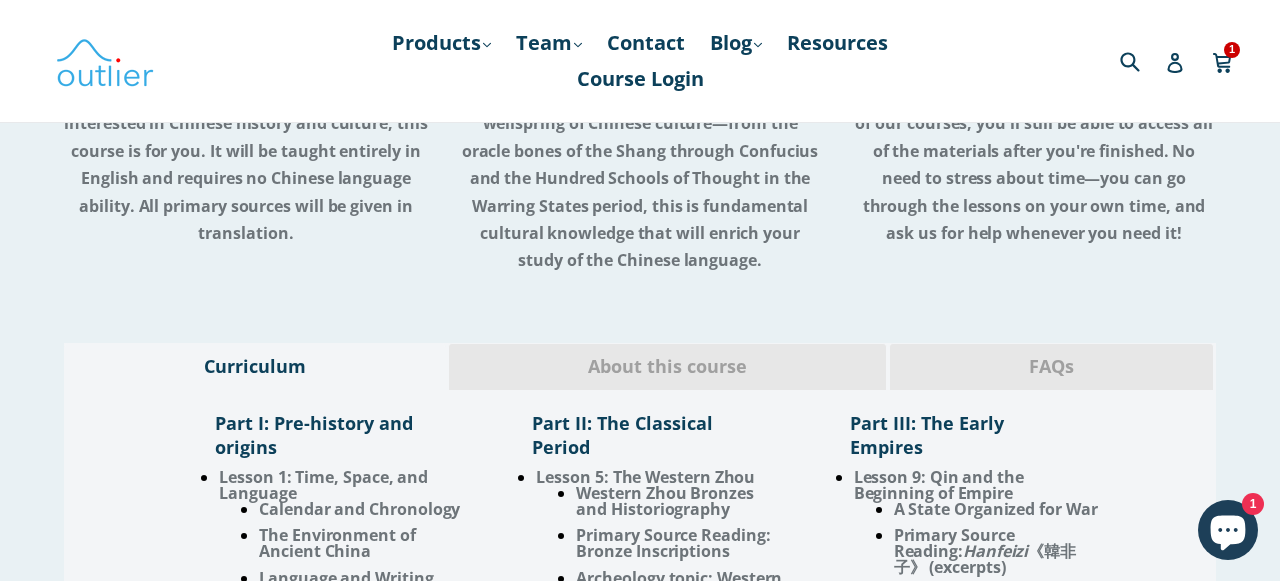 click on "FAQs" at bounding box center (1051, 367) 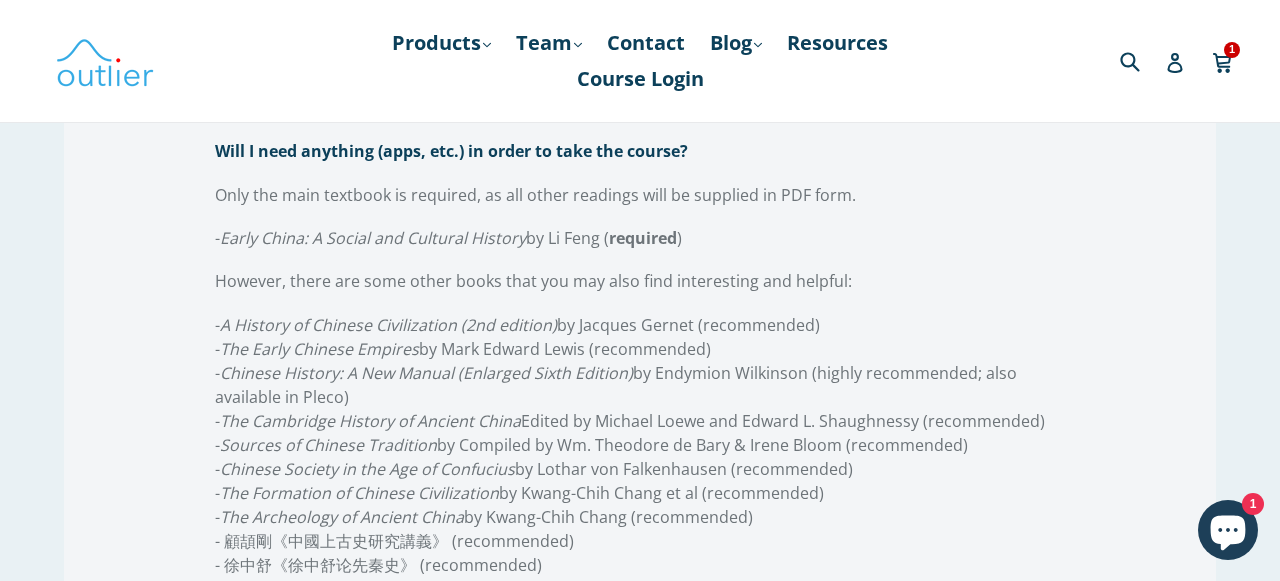 scroll, scrollTop: 2463, scrollLeft: 0, axis: vertical 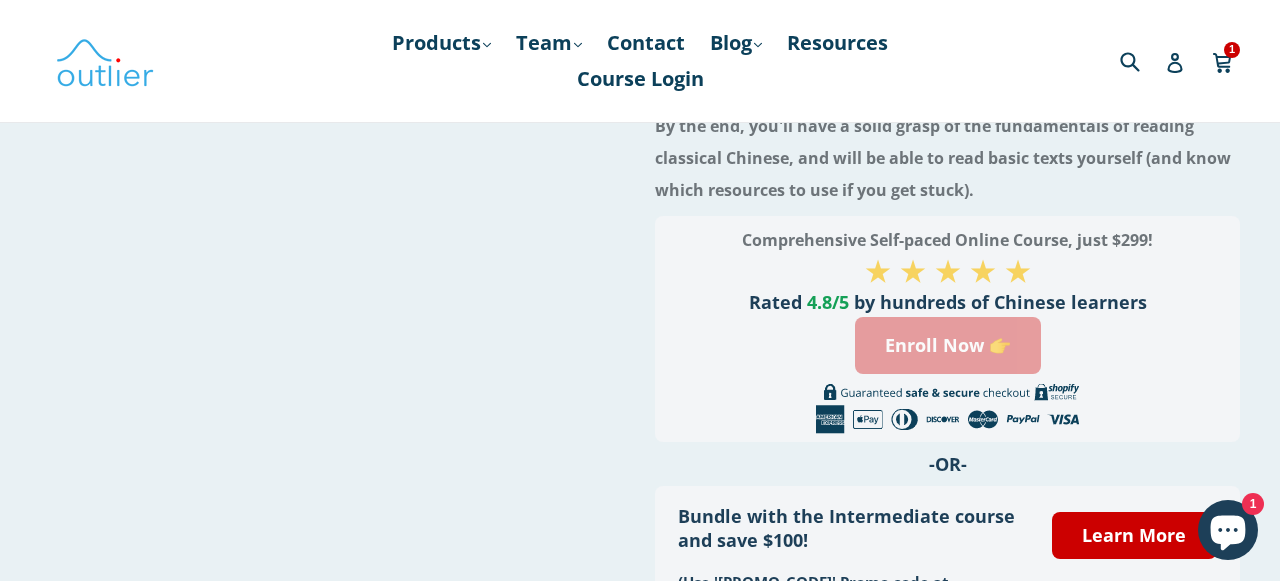 click on "Enroll Now 👉" at bounding box center (948, 345) 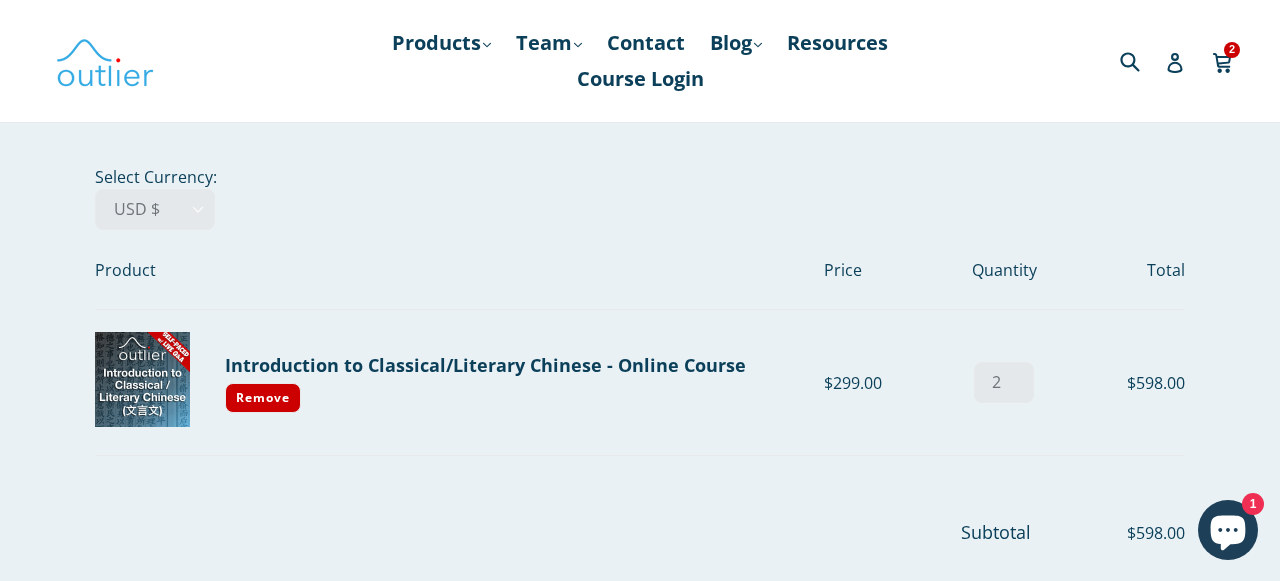 scroll, scrollTop: 0, scrollLeft: 0, axis: both 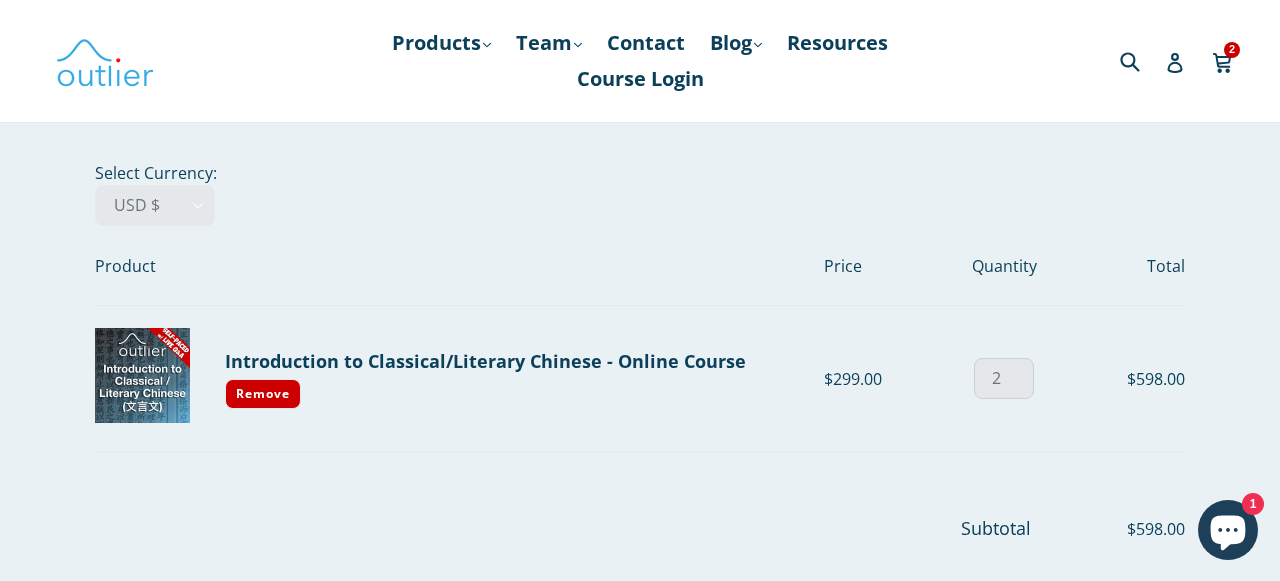 click on "2" at bounding box center (1004, 378) 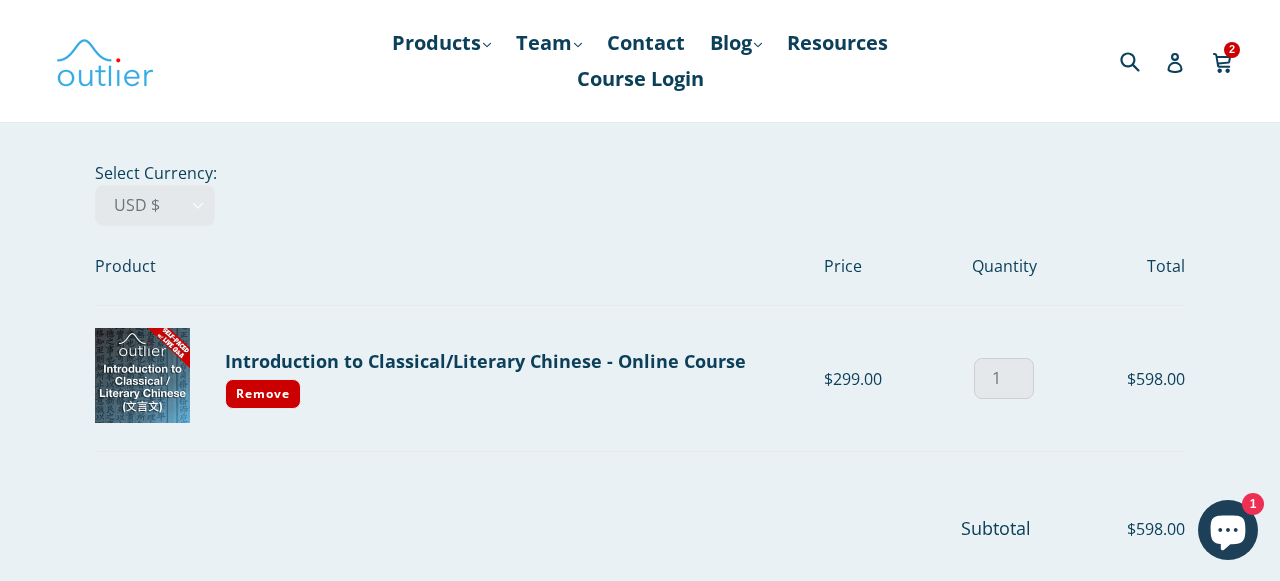 type on "1" 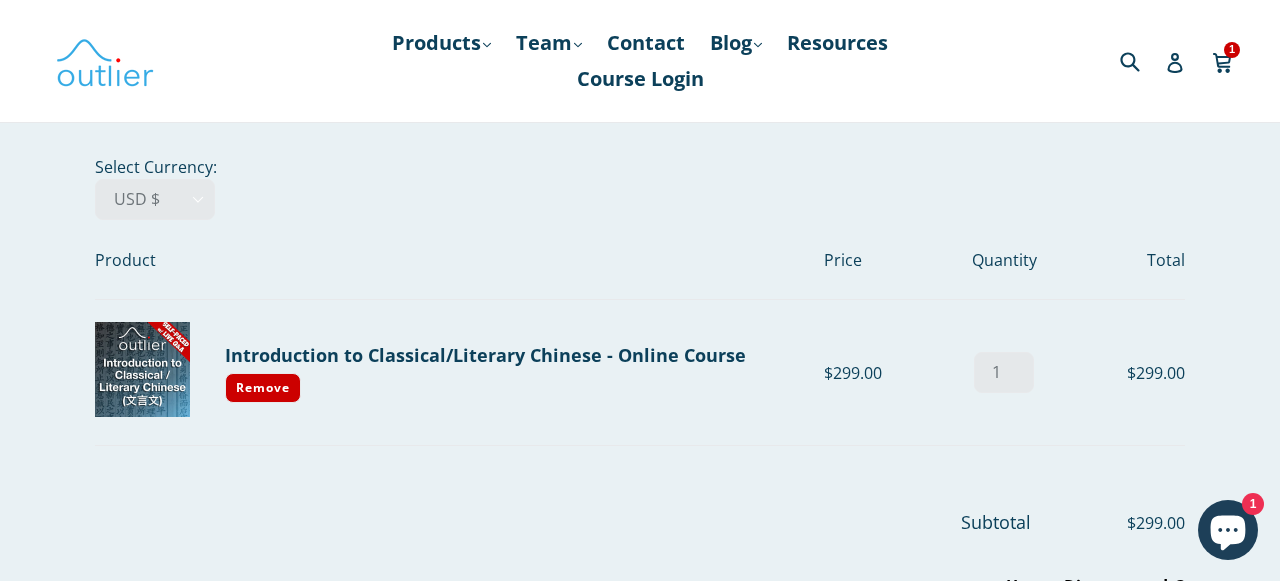 scroll, scrollTop: 258, scrollLeft: 0, axis: vertical 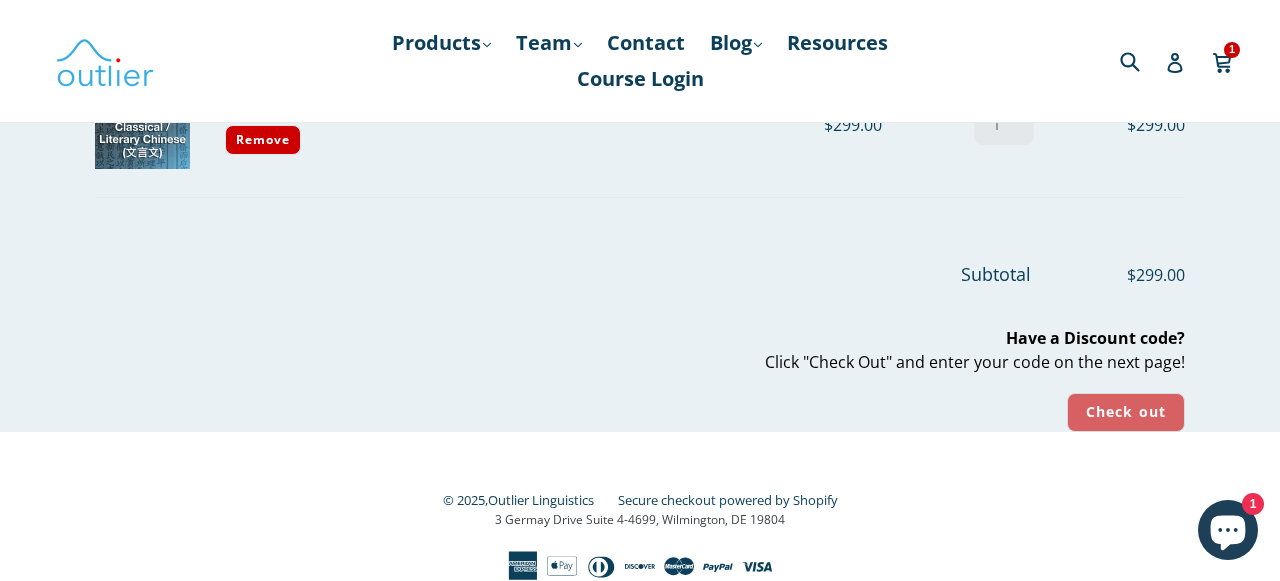 click on "Check out" at bounding box center (1126, 412) 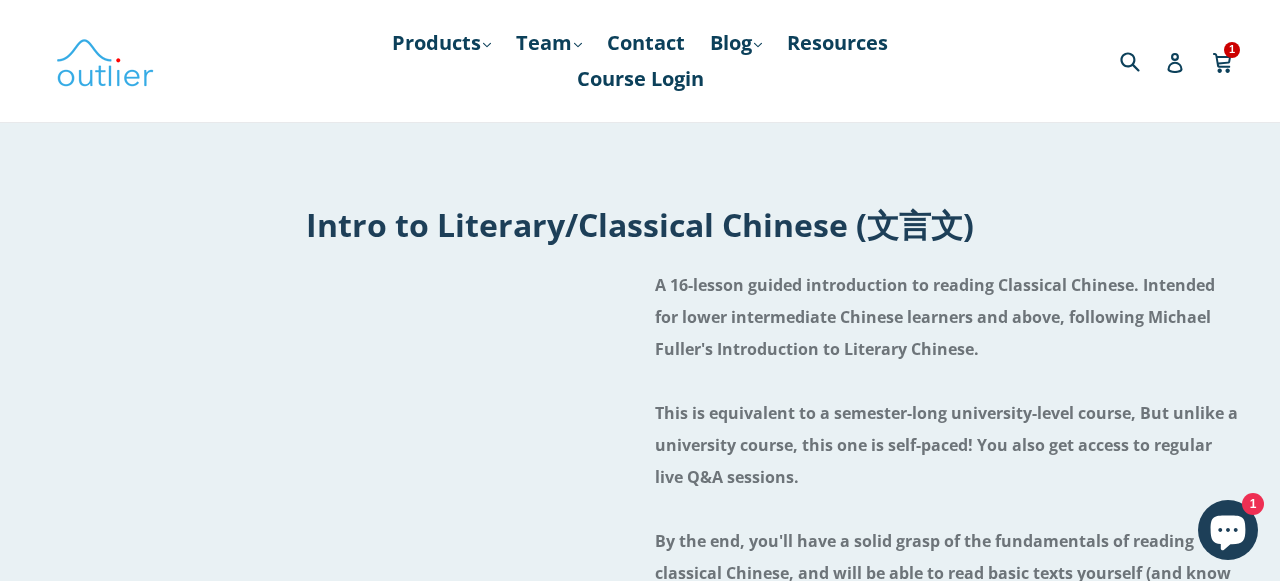 scroll, scrollTop: 105, scrollLeft: 0, axis: vertical 